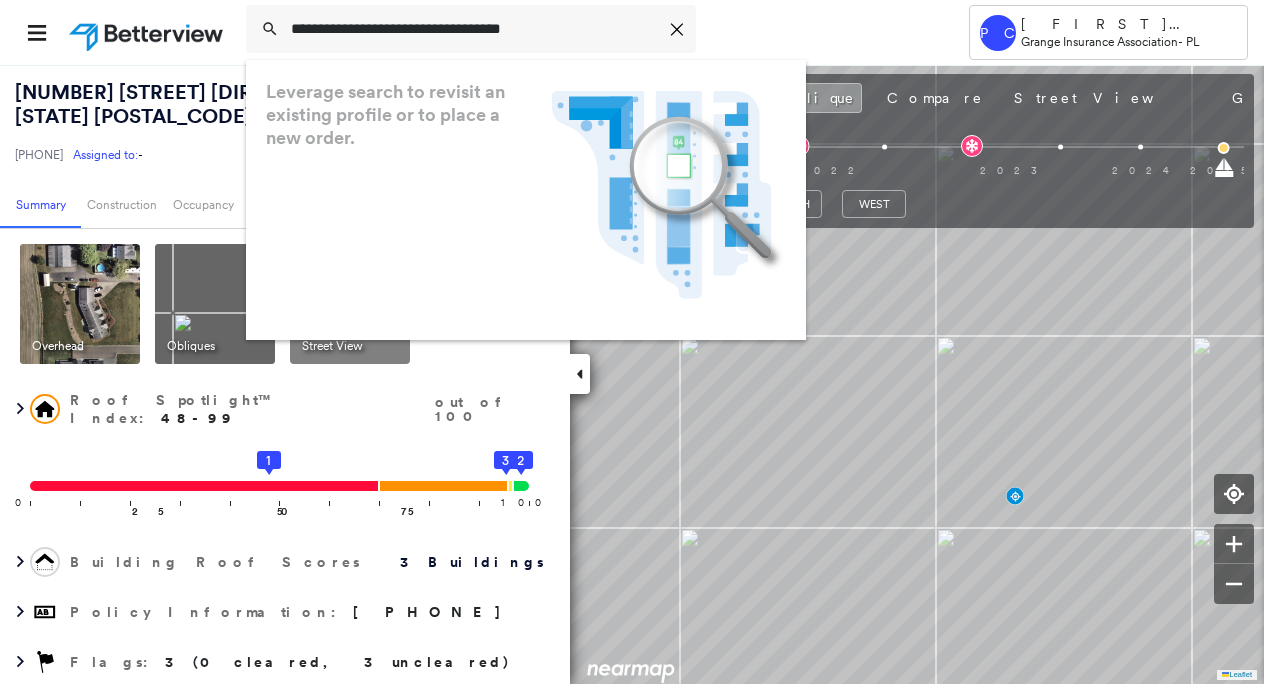 scroll, scrollTop: 0, scrollLeft: 0, axis: both 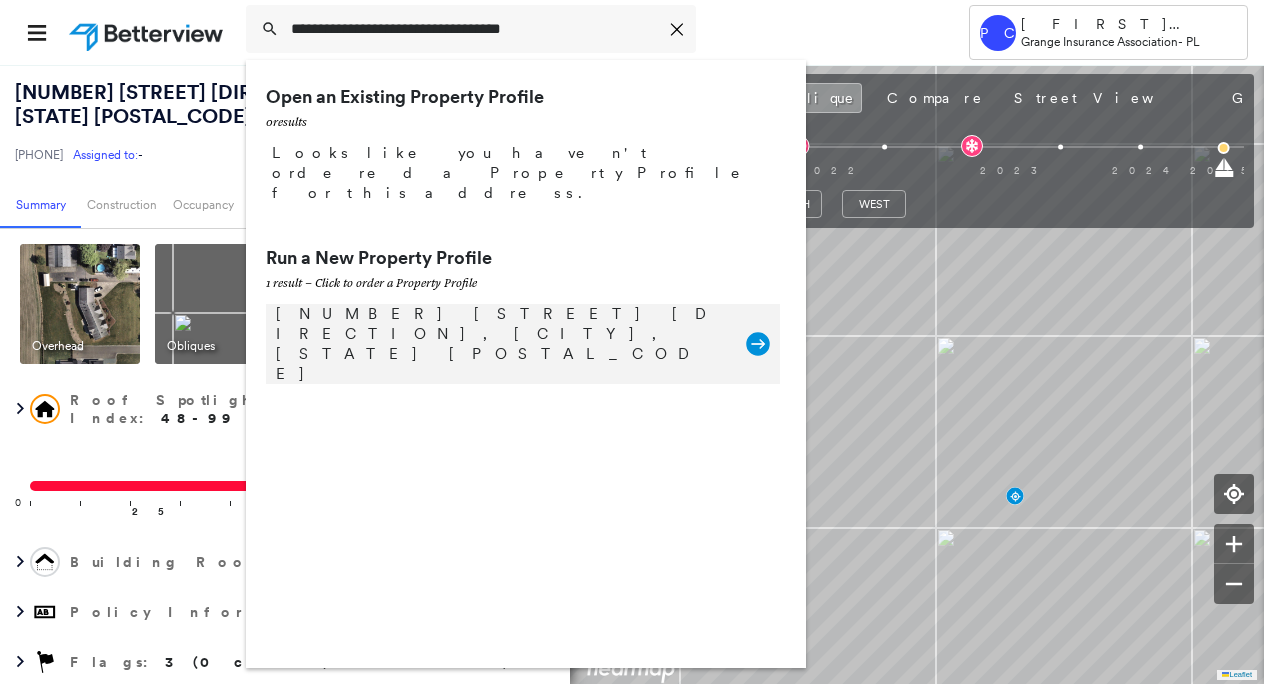 type on "**********" 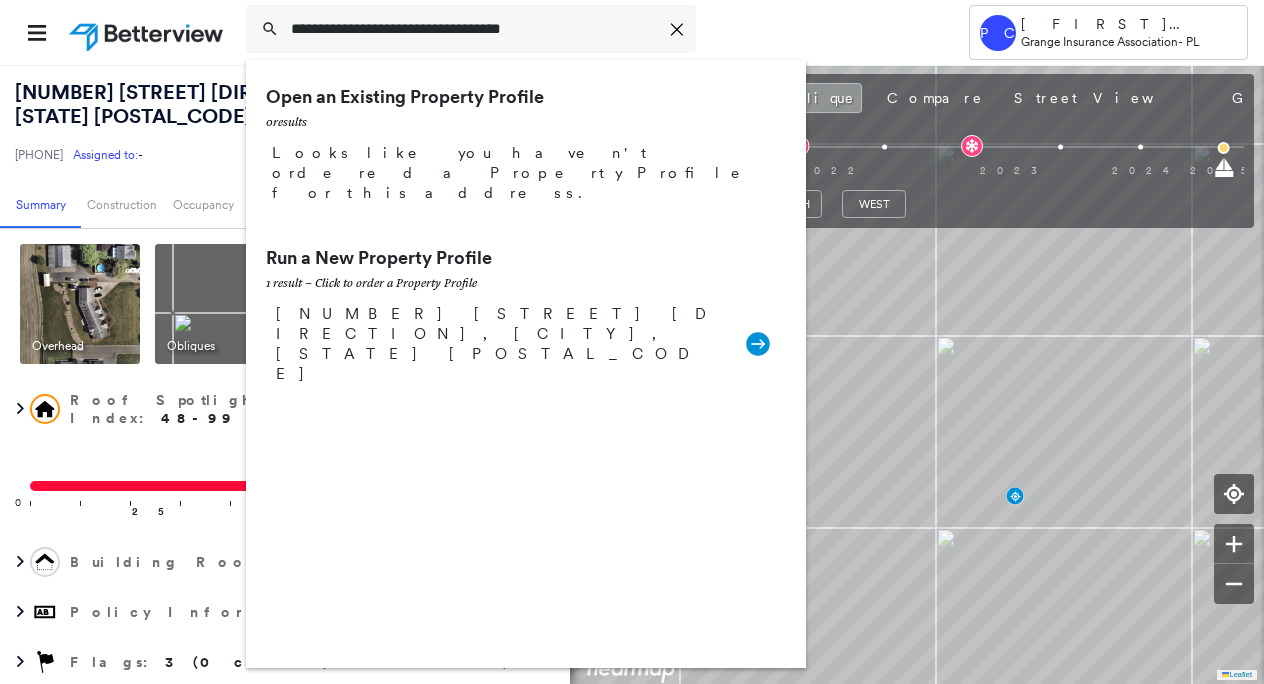 type 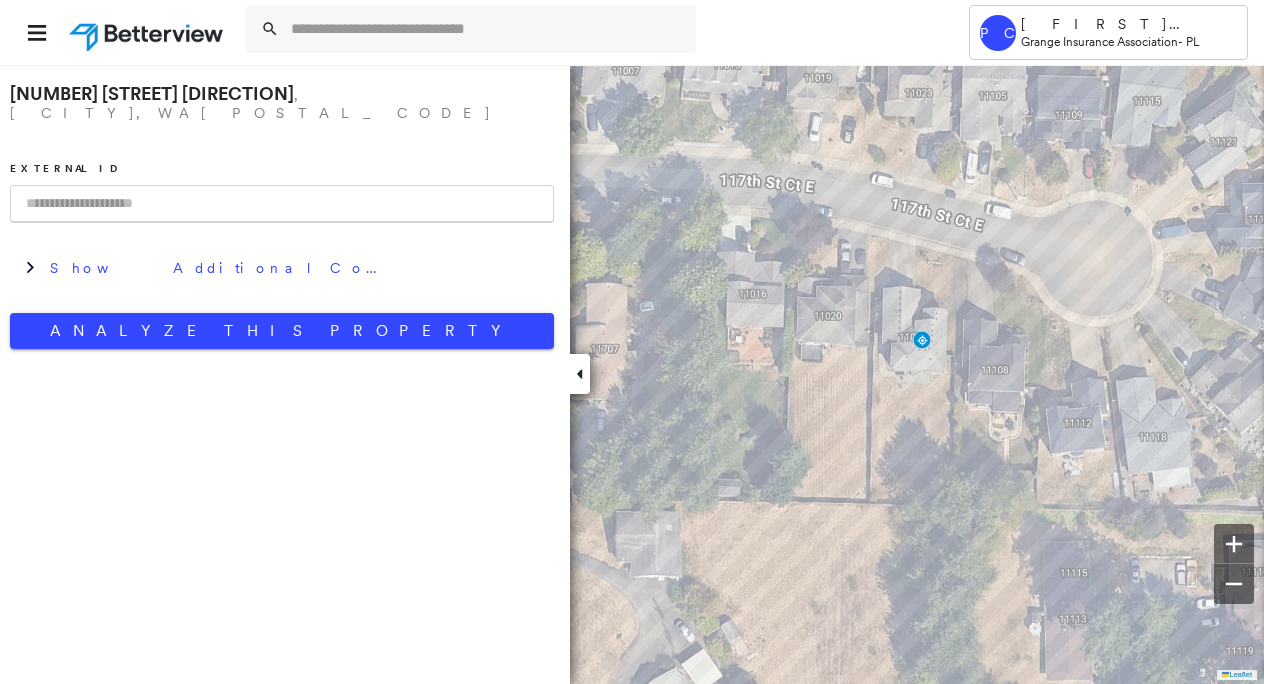 click at bounding box center [282, 204] 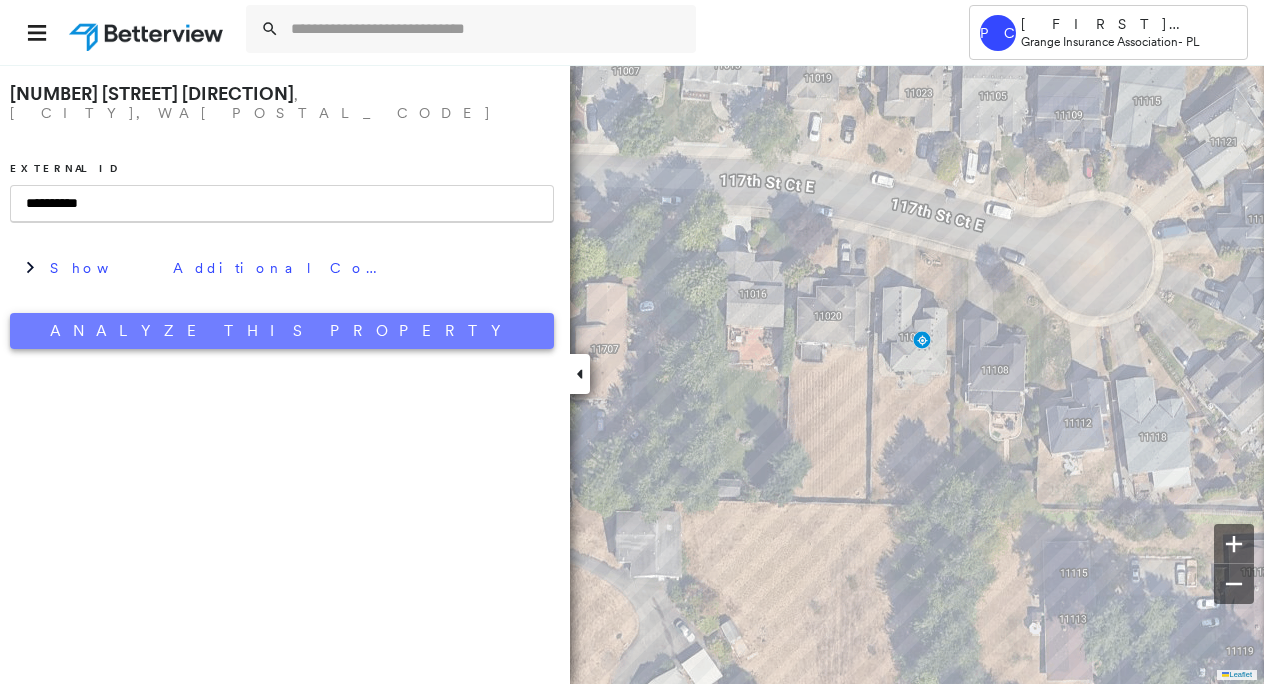 type on "**********" 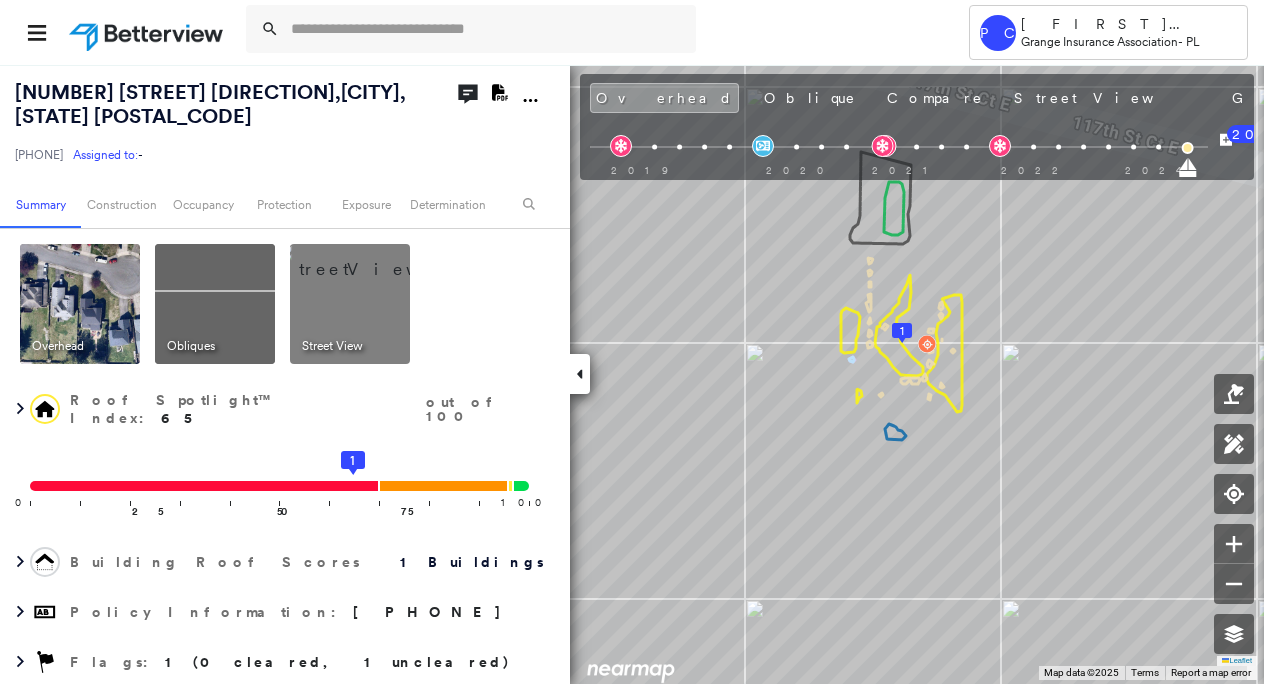 click on "Open Comments" 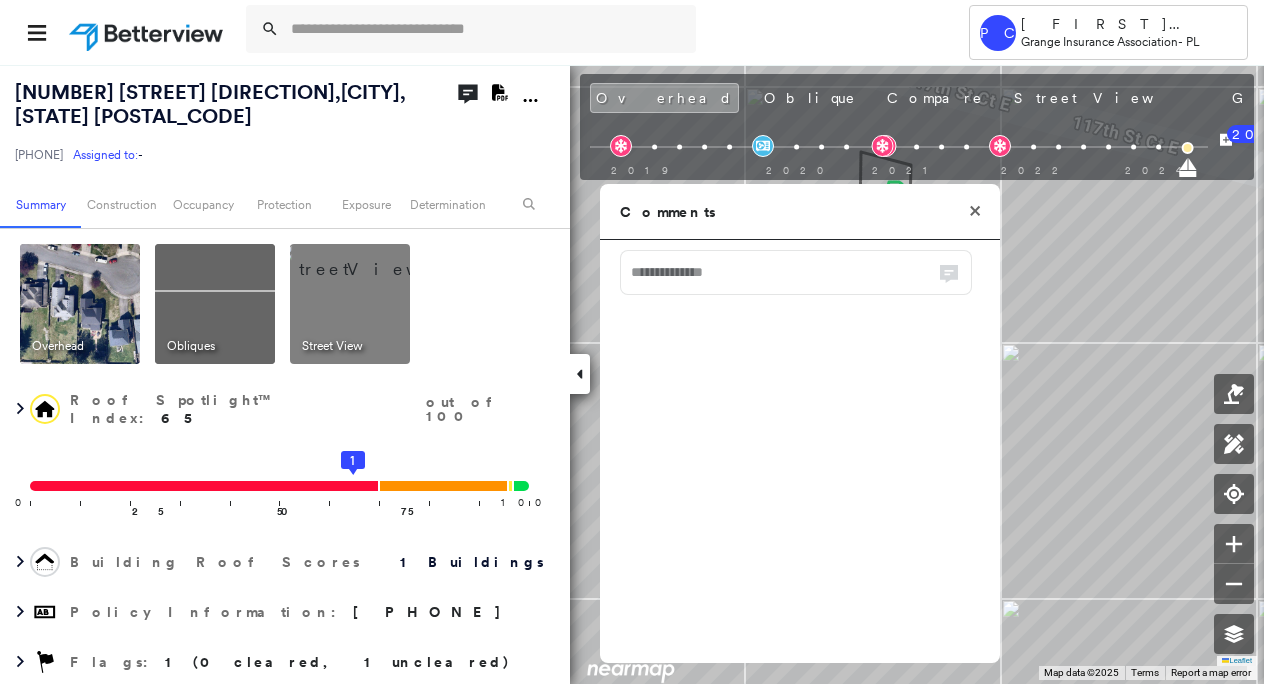 click 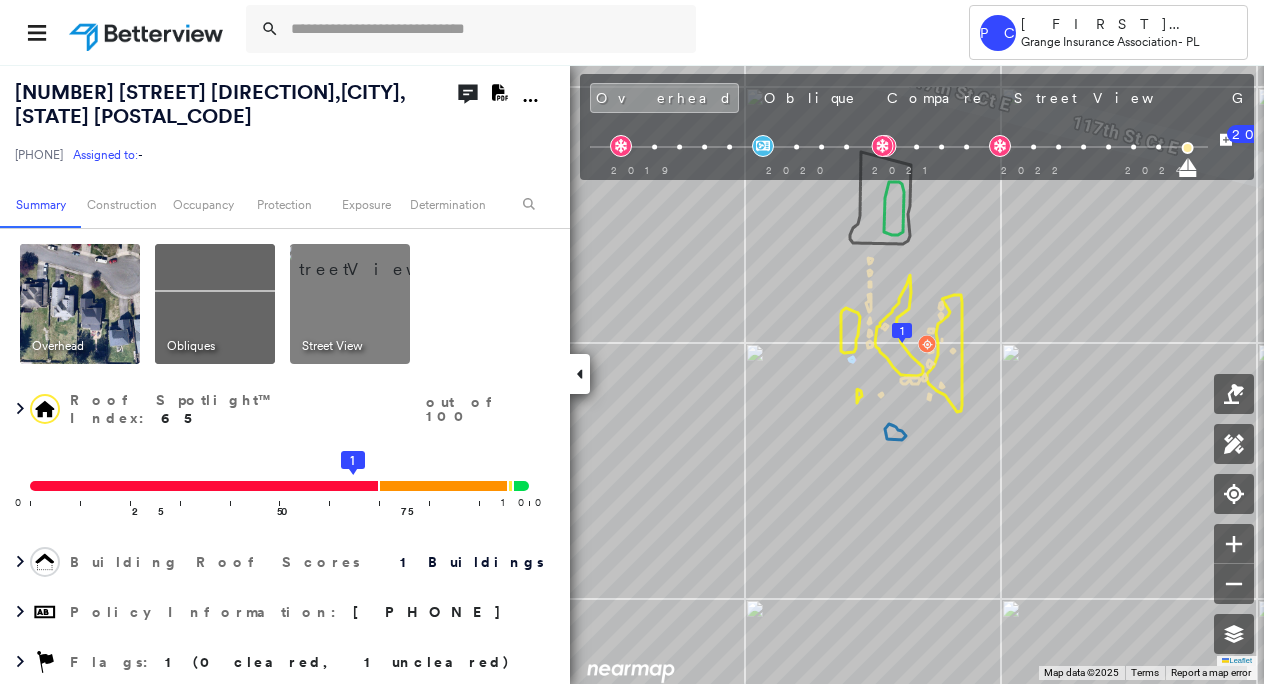 click 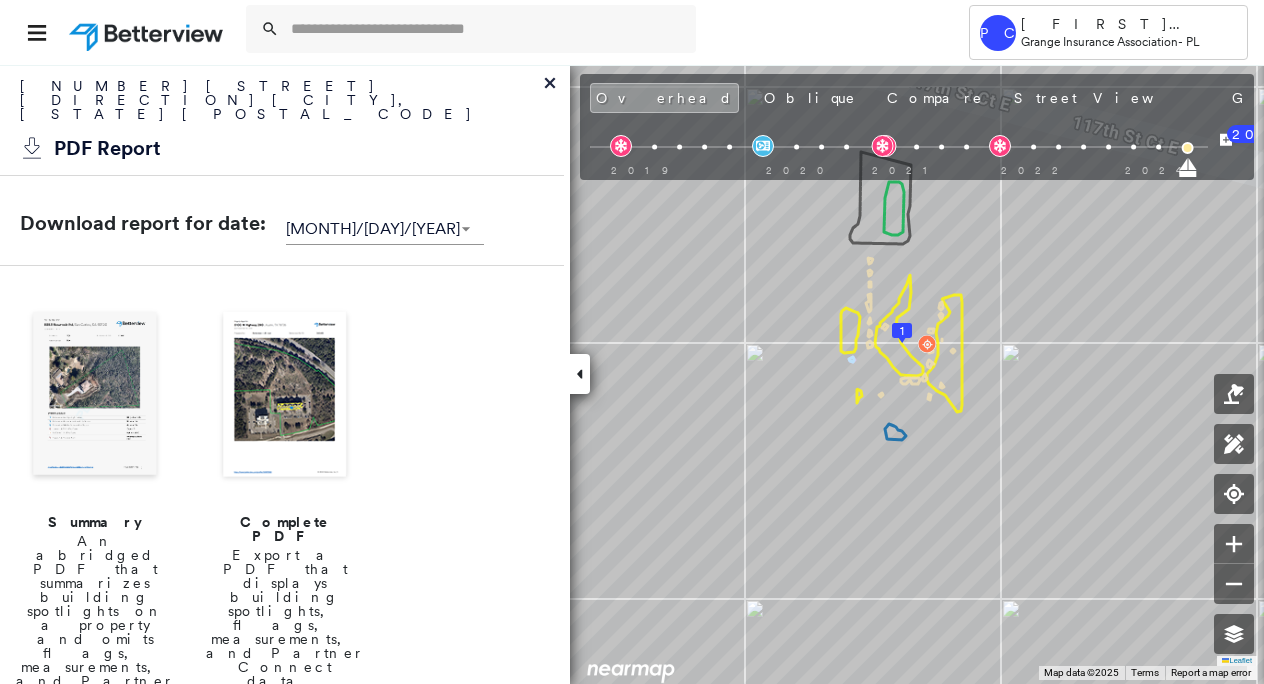 click at bounding box center [95, 396] 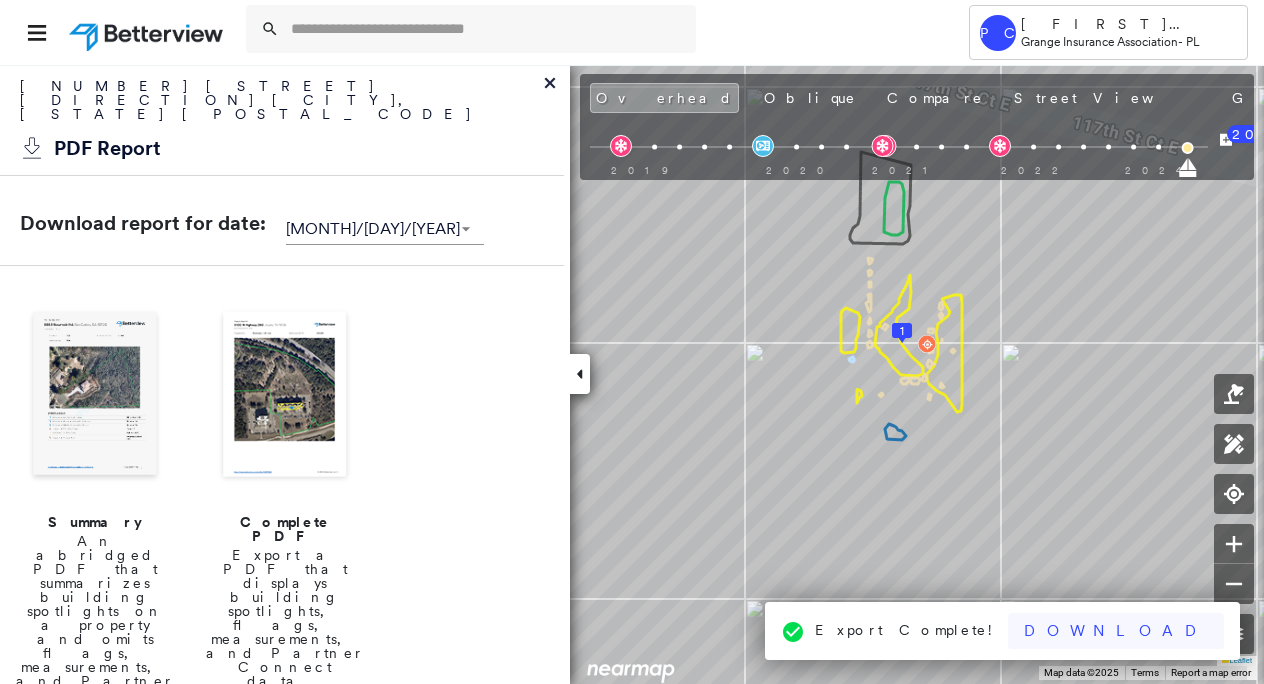 click on "Download" at bounding box center [1116, 631] 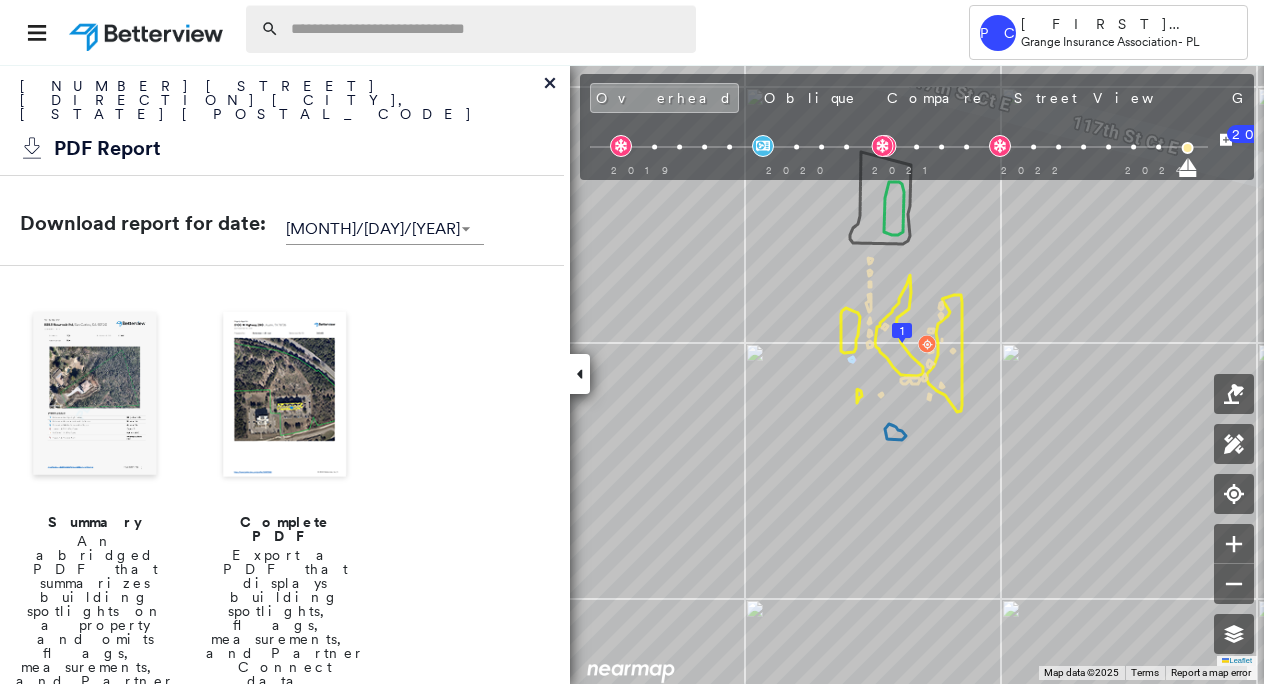 drag, startPoint x: 498, startPoint y: 34, endPoint x: 494, endPoint y: 24, distance: 10.770329 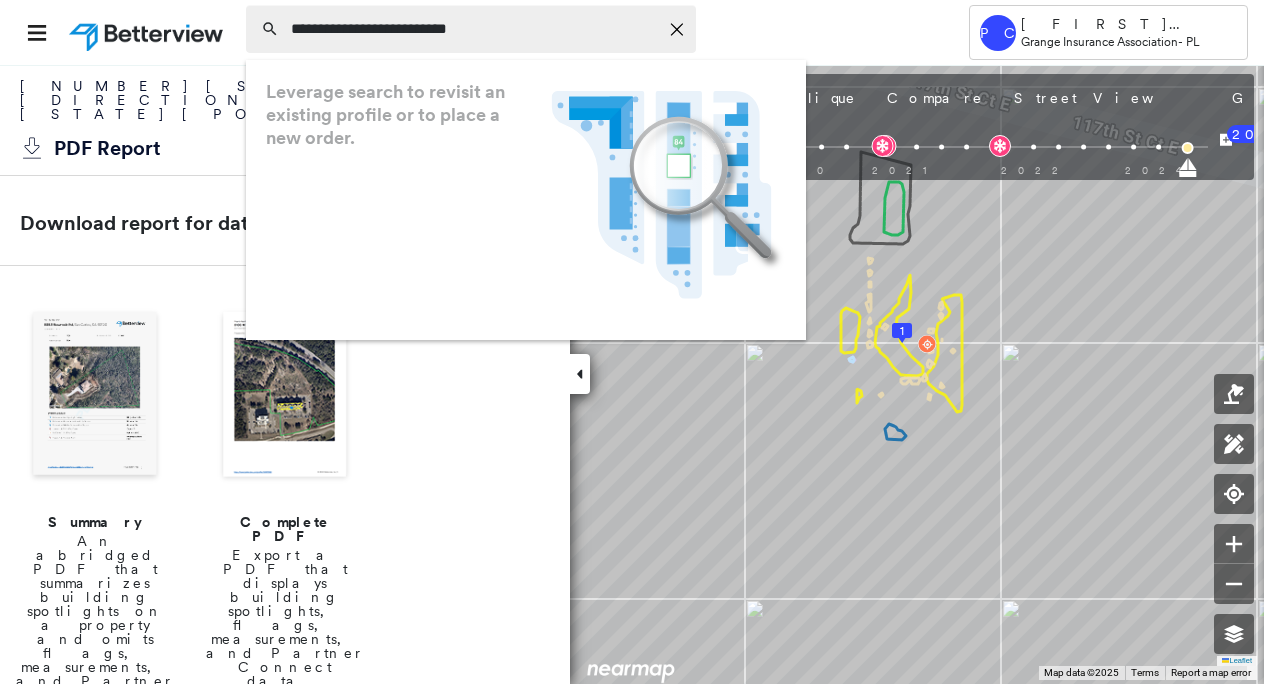 drag, startPoint x: 529, startPoint y: 23, endPoint x: 274, endPoint y: 26, distance: 255.01764 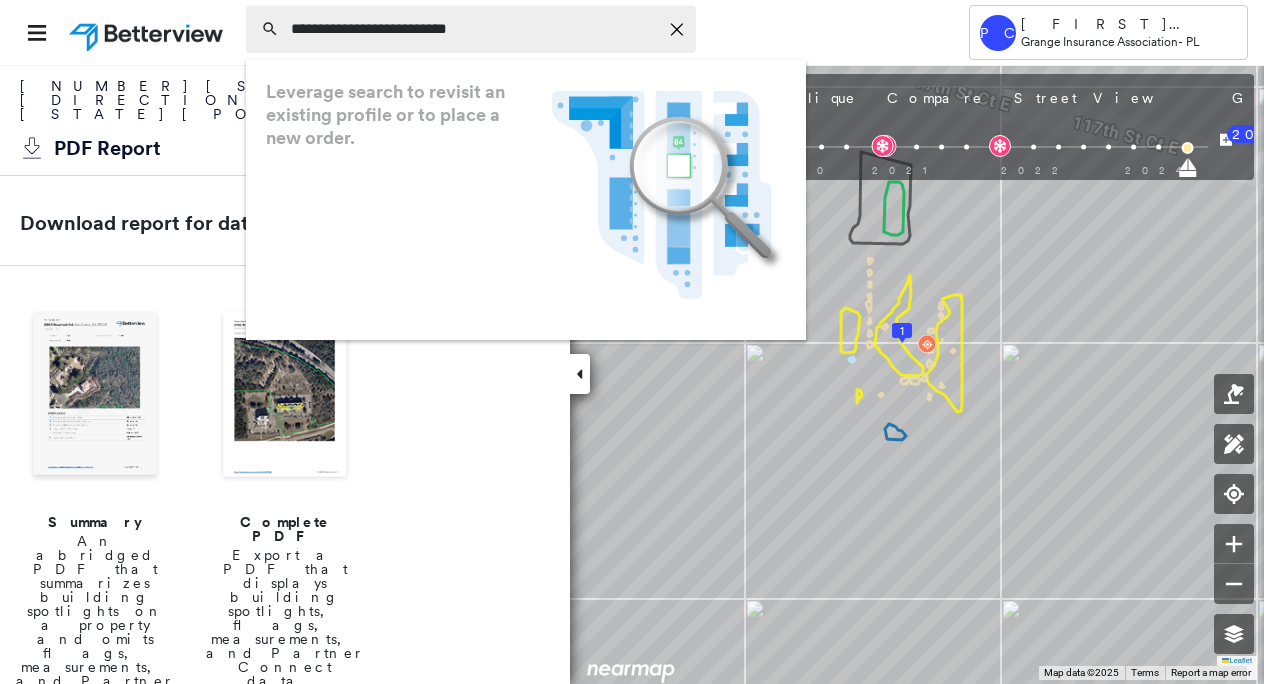 click on "Icon_Closemodal" 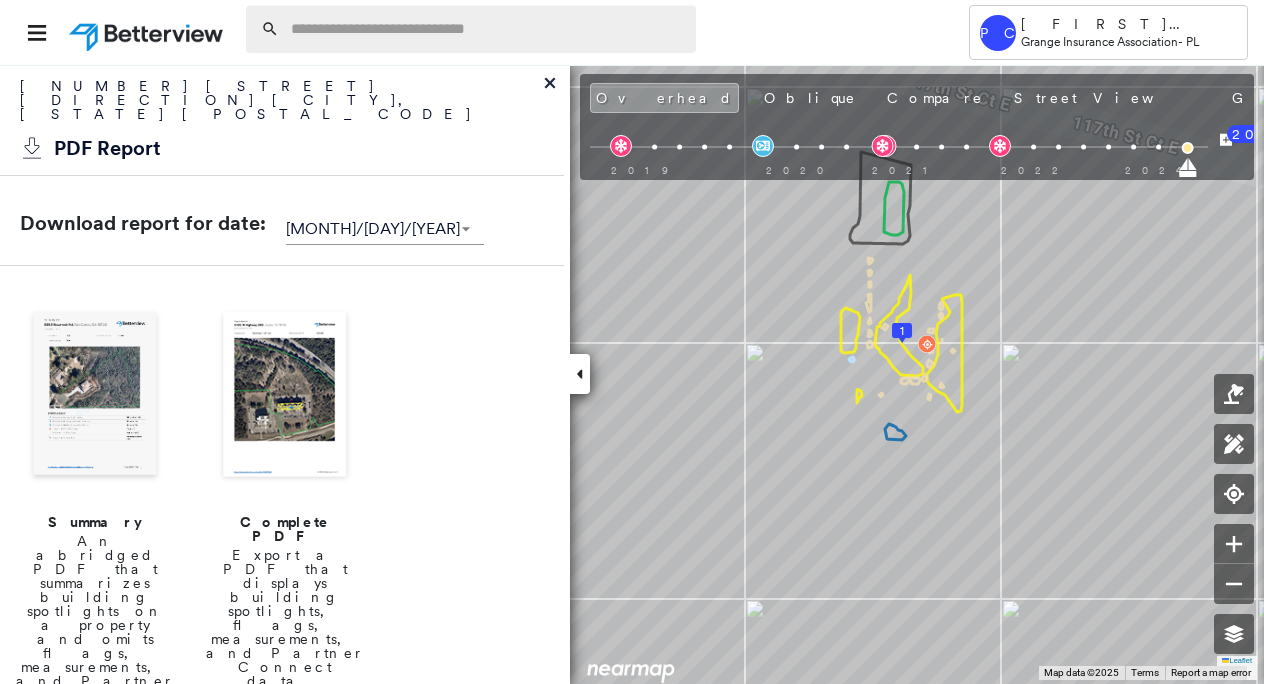 click at bounding box center (487, 29) 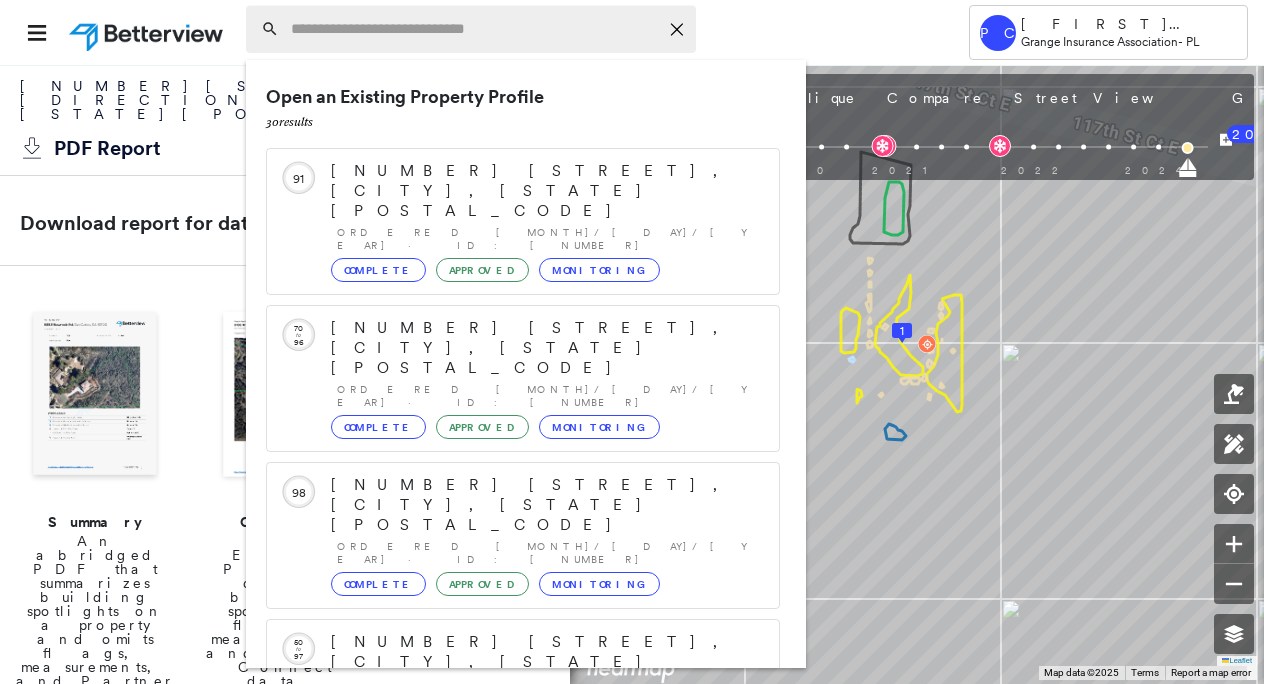 paste on "**********" 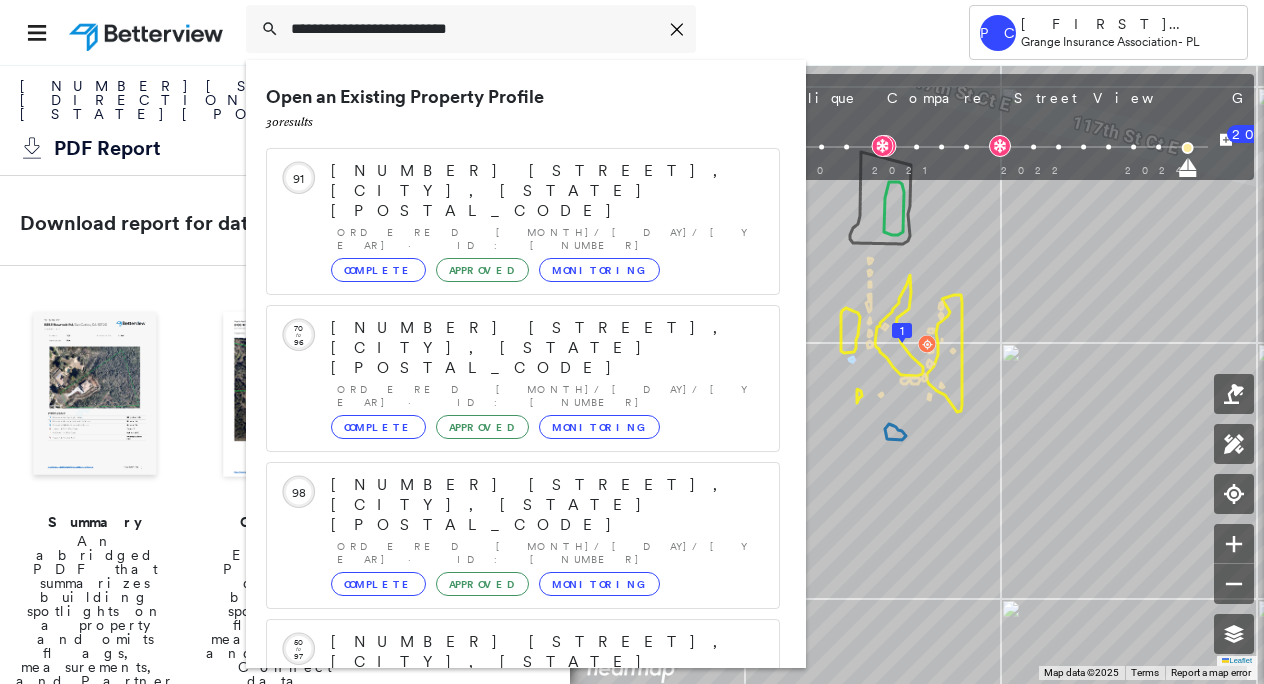 scroll, scrollTop: 212, scrollLeft: 0, axis: vertical 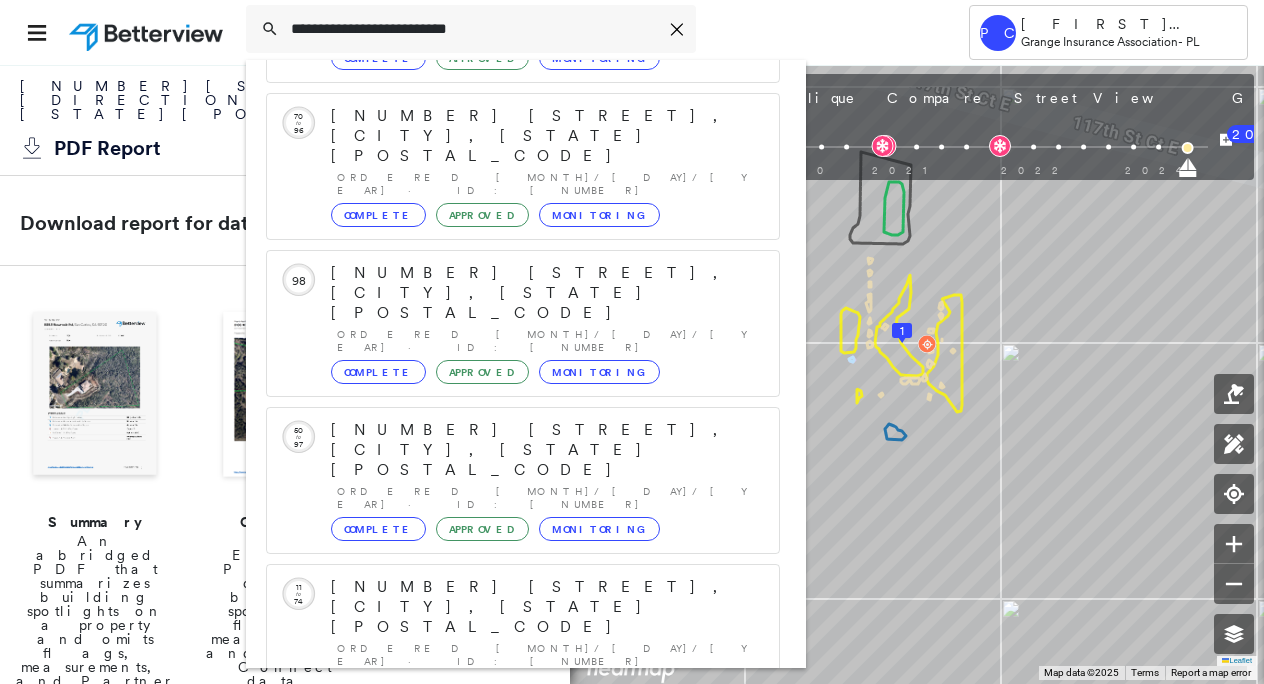 type on "**********" 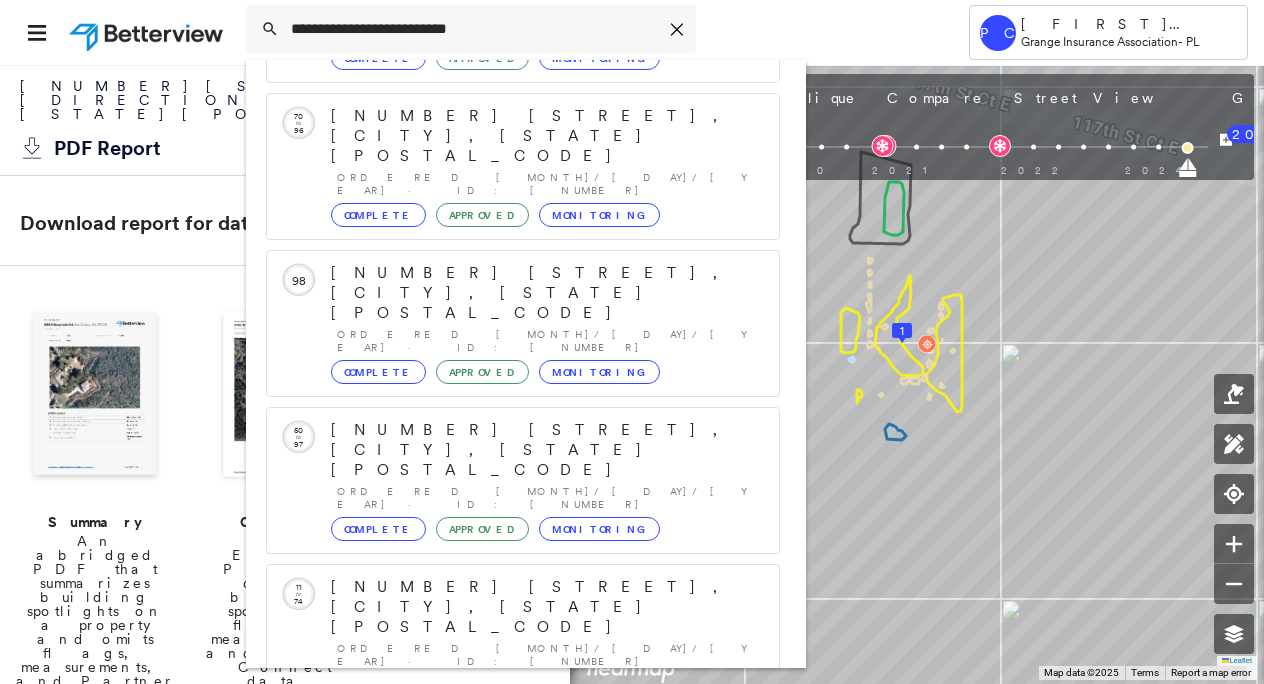 click on "[NUMBER] [STREET], [CITY], [STATE] [POSTAL_CODE]" at bounding box center (501, 899) 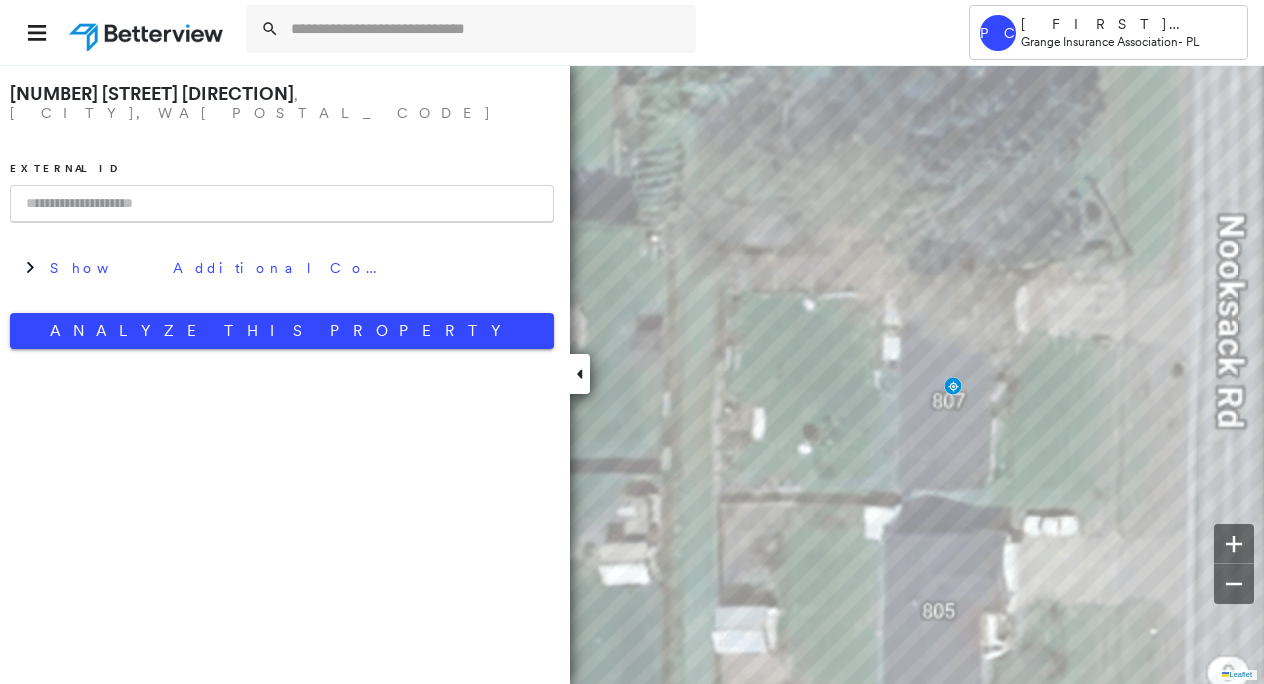 click at bounding box center [282, 204] 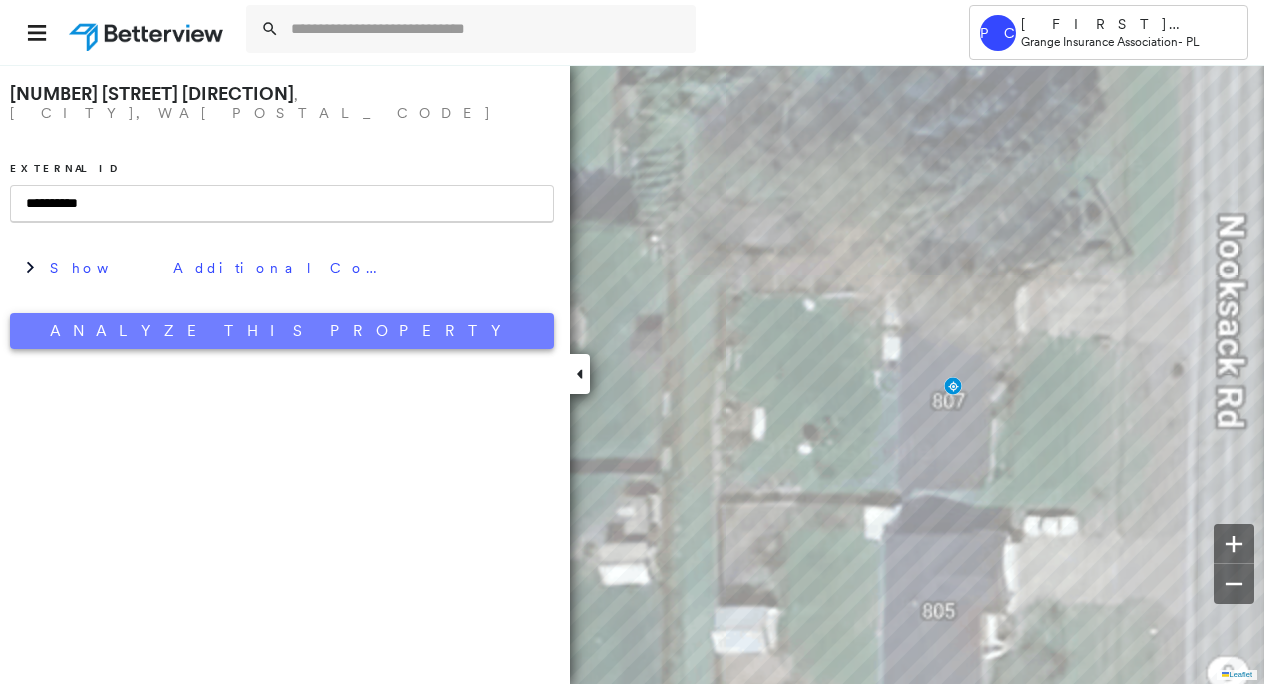 type on "**********" 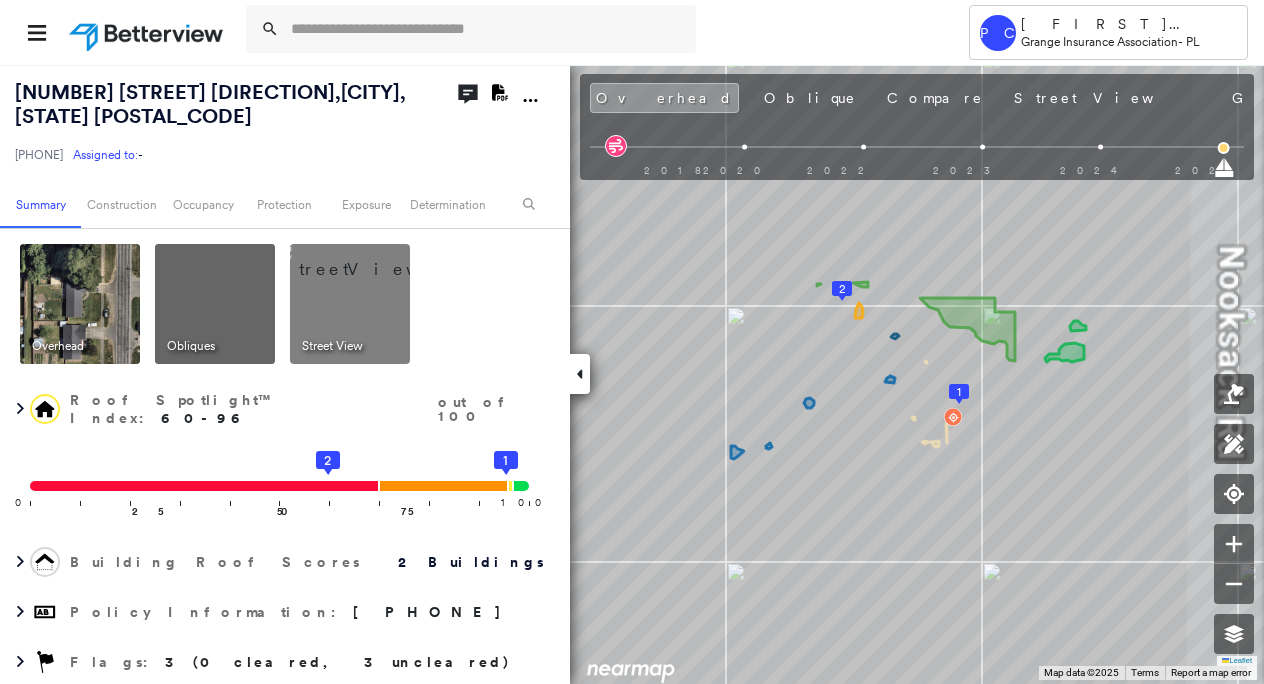 click on "Download PDF Report" 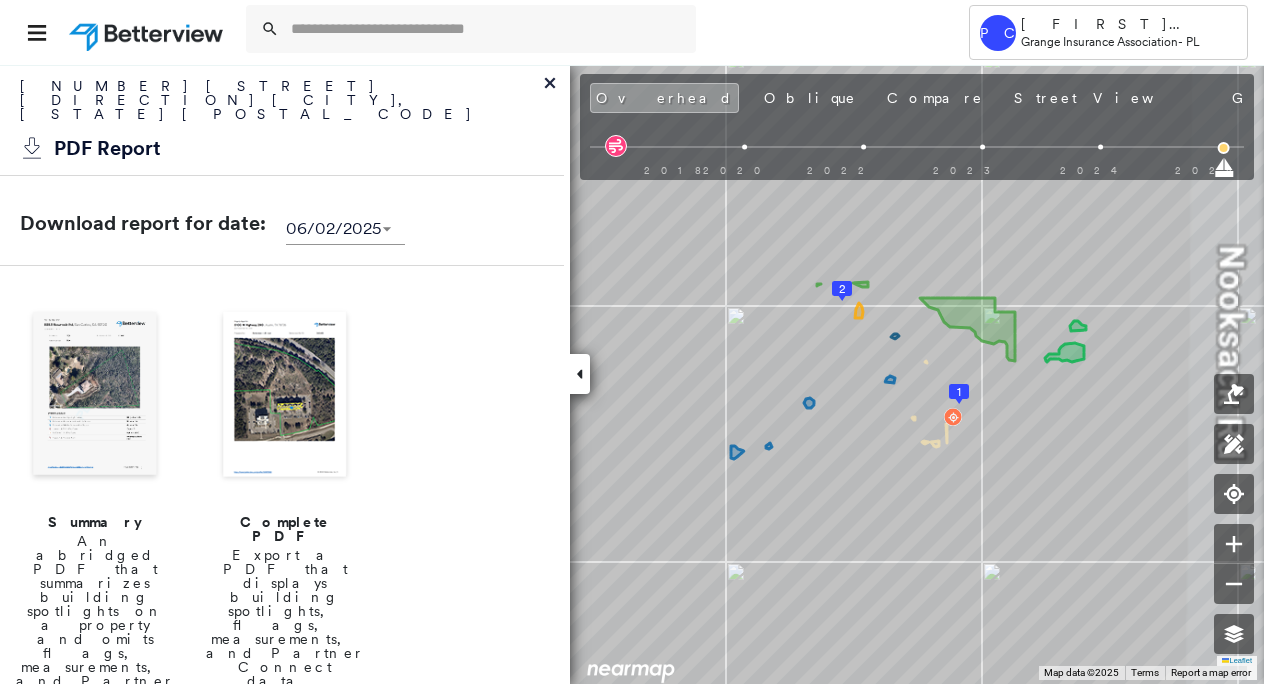 click at bounding box center (95, 396) 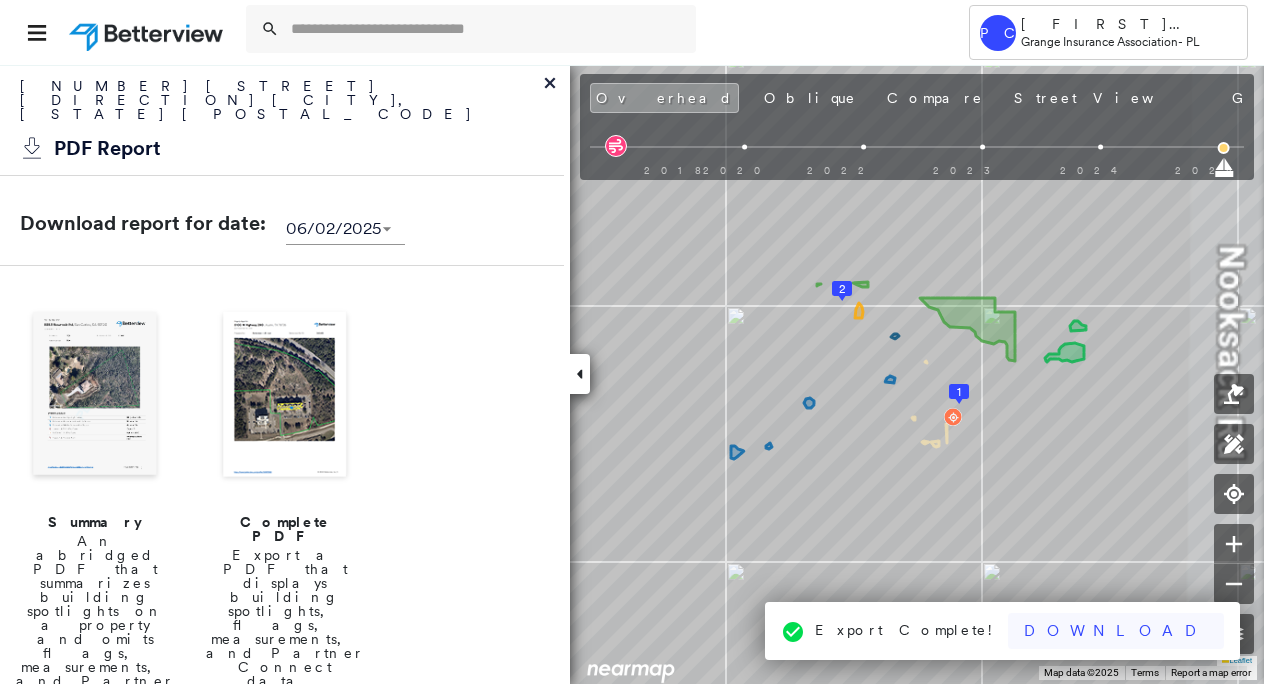 click on "Download" at bounding box center (1116, 631) 